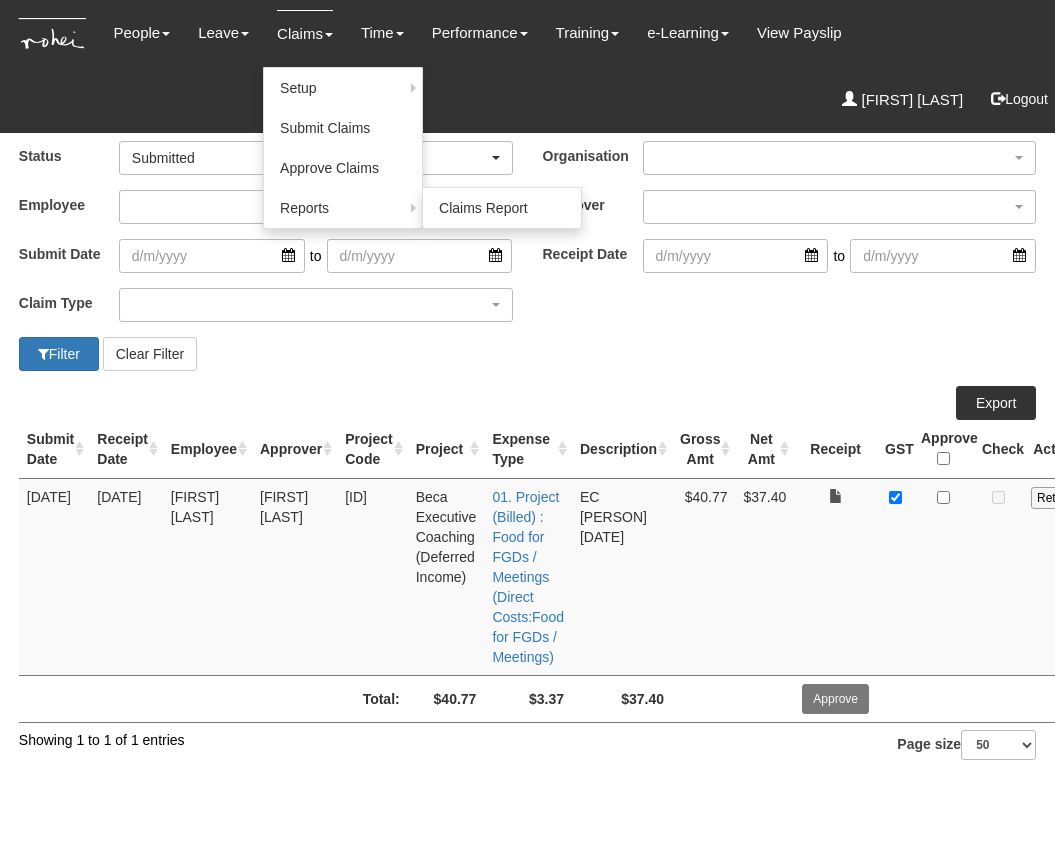 scroll, scrollTop: 0, scrollLeft: 0, axis: both 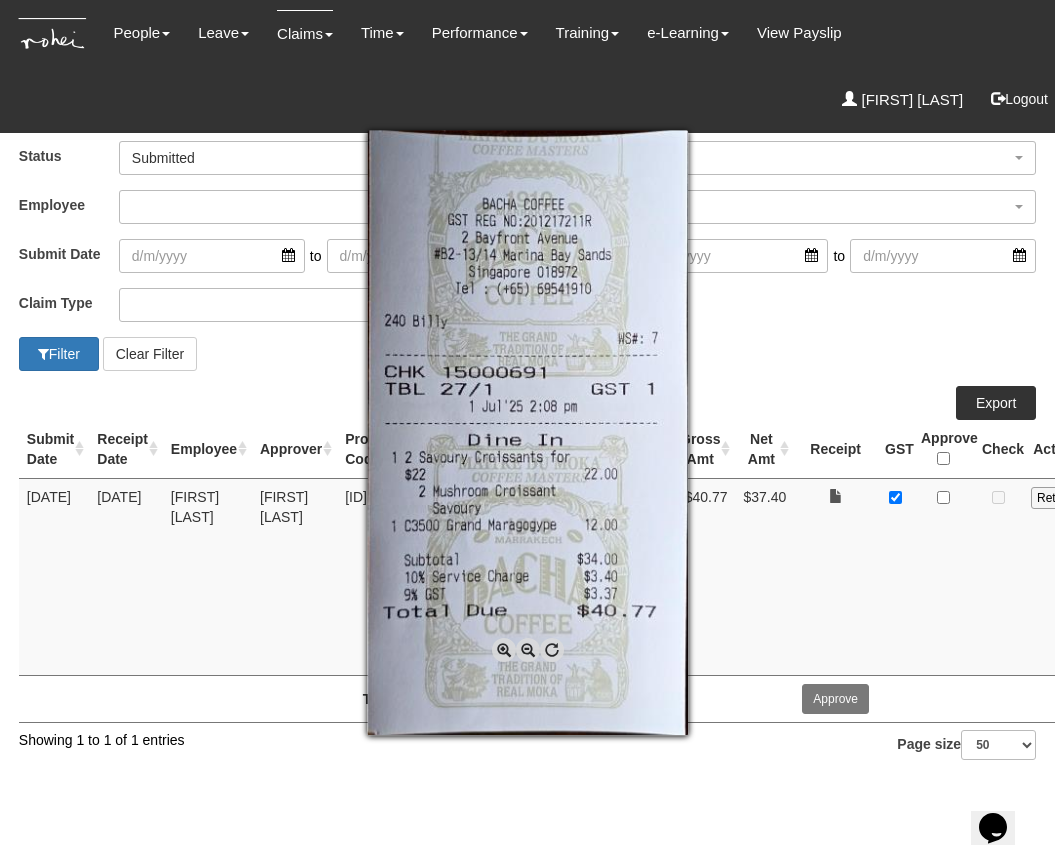 click at bounding box center (527, 432) 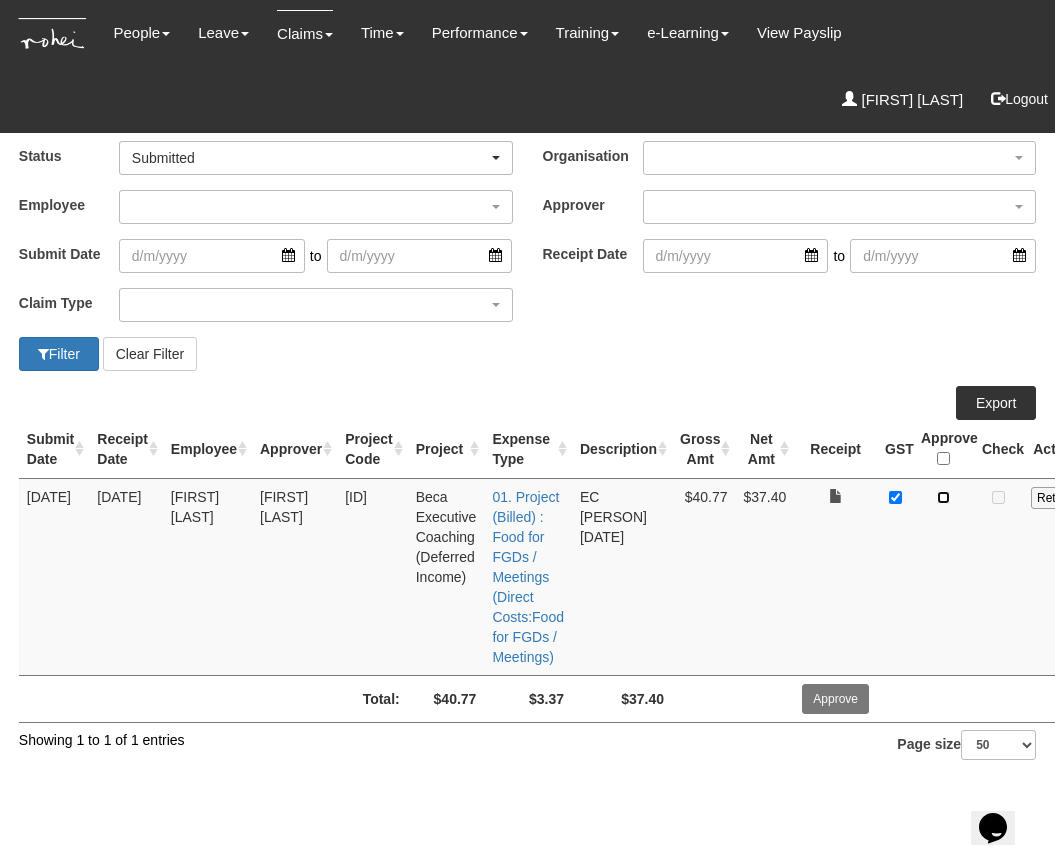 click at bounding box center [943, 497] 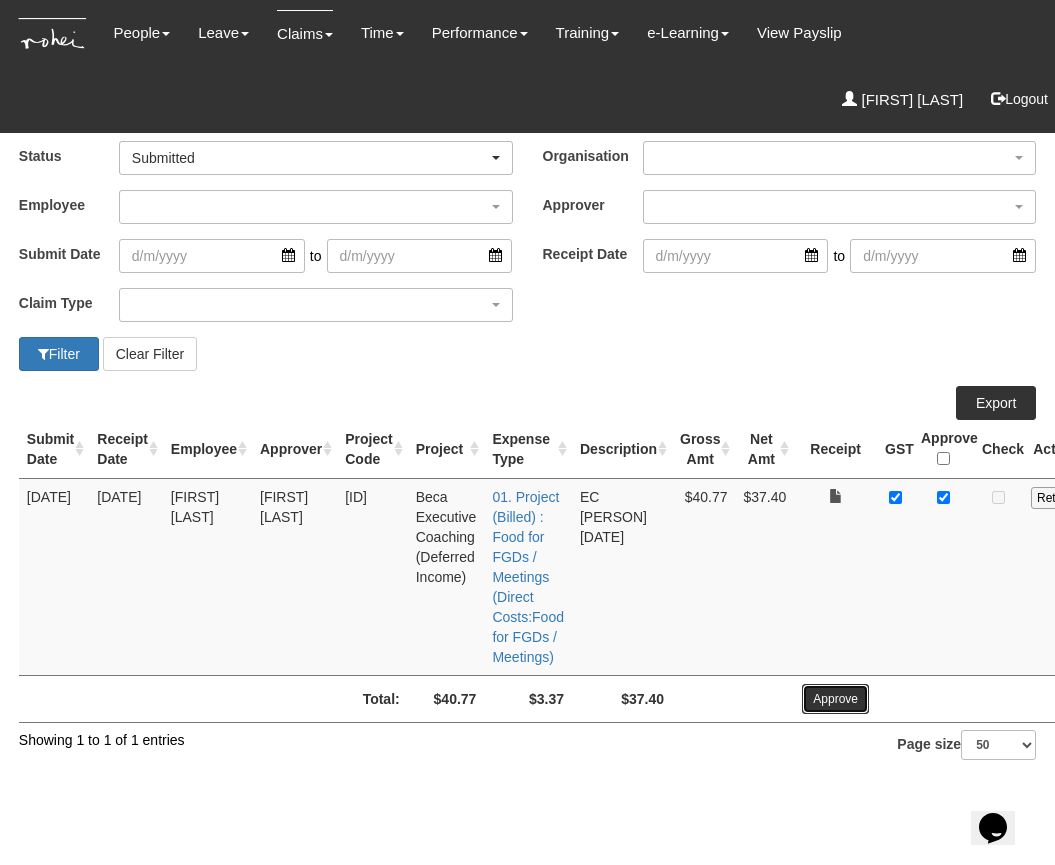 click on "Approve" at bounding box center (835, 699) 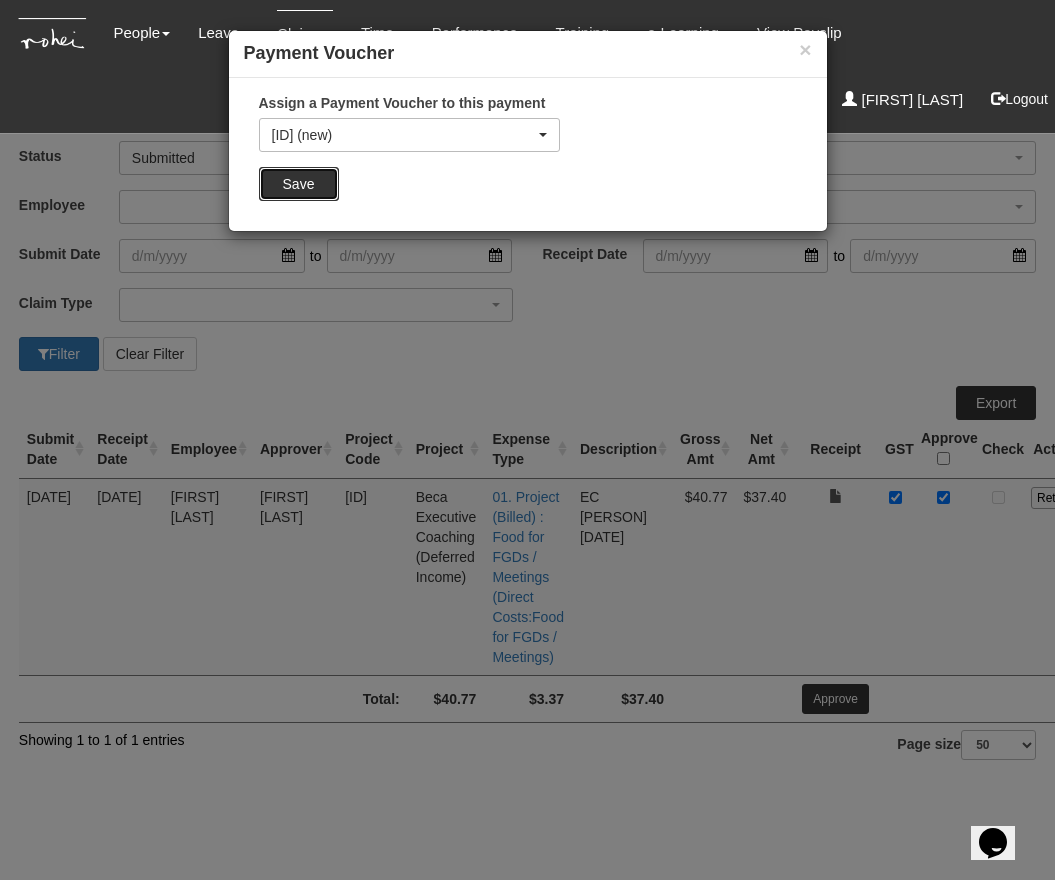click on "Save" at bounding box center (299, 184) 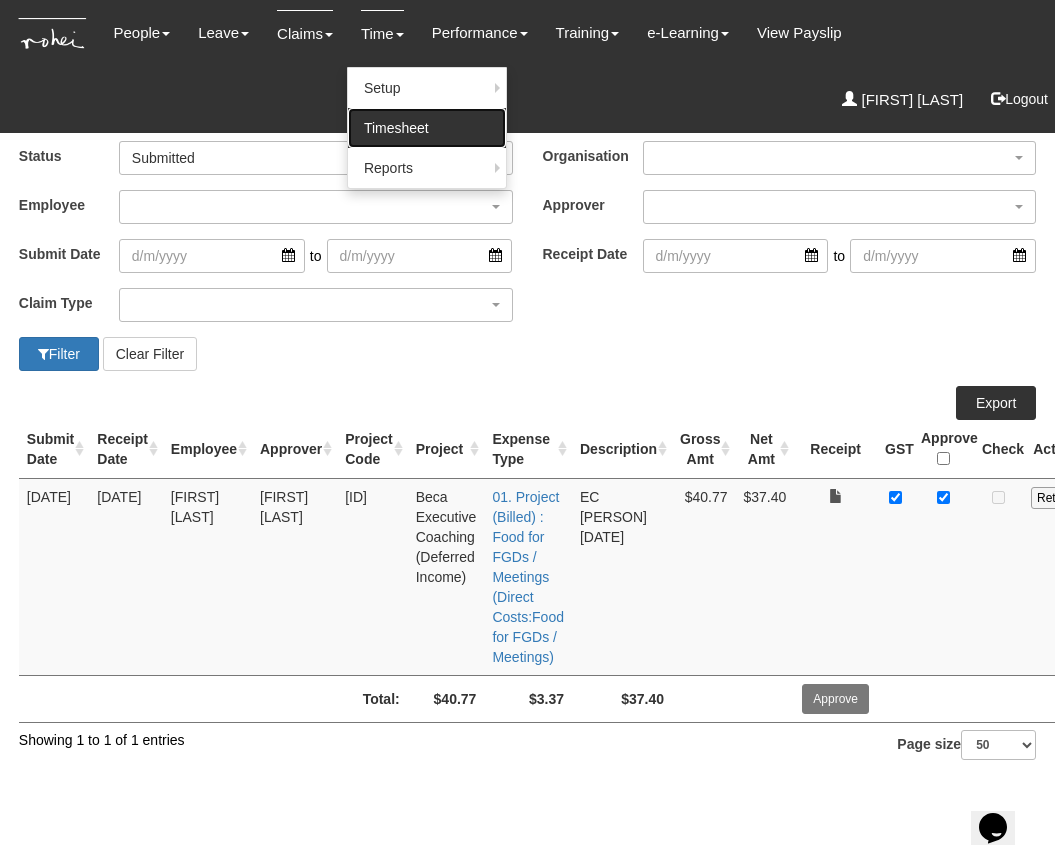click on "Timesheet" at bounding box center (427, 128) 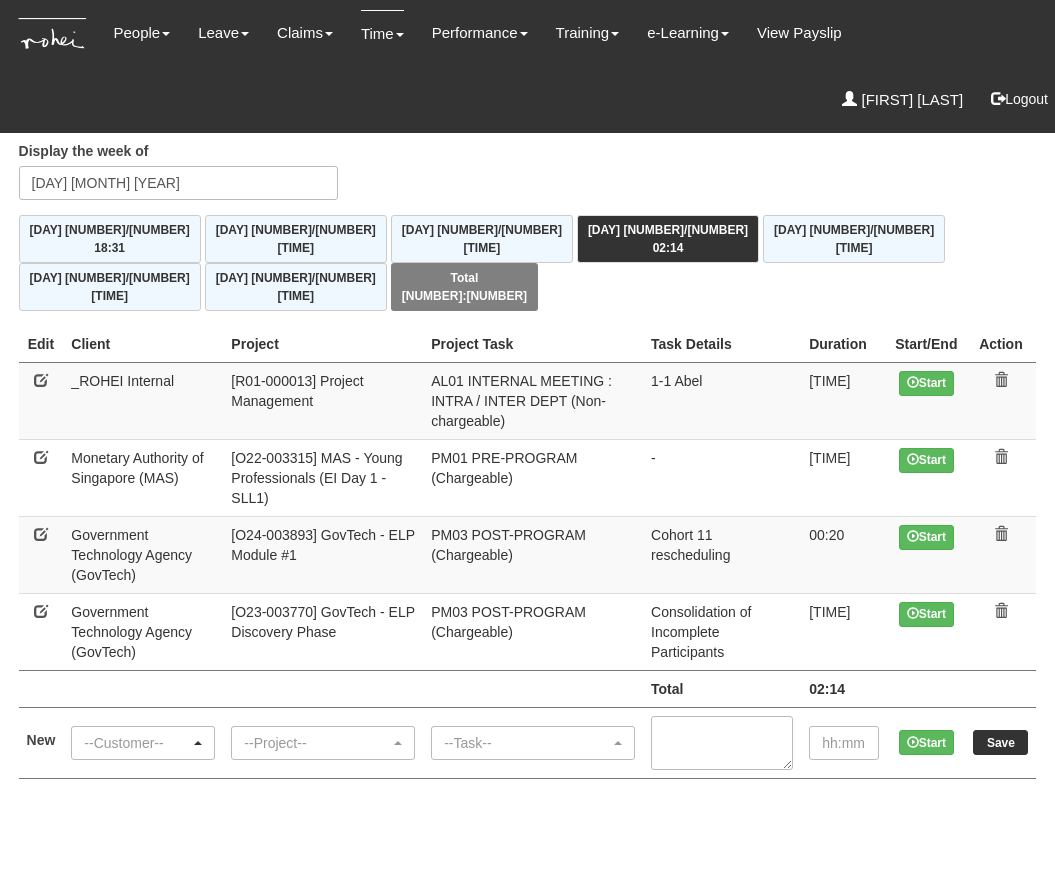 scroll, scrollTop: 0, scrollLeft: 0, axis: both 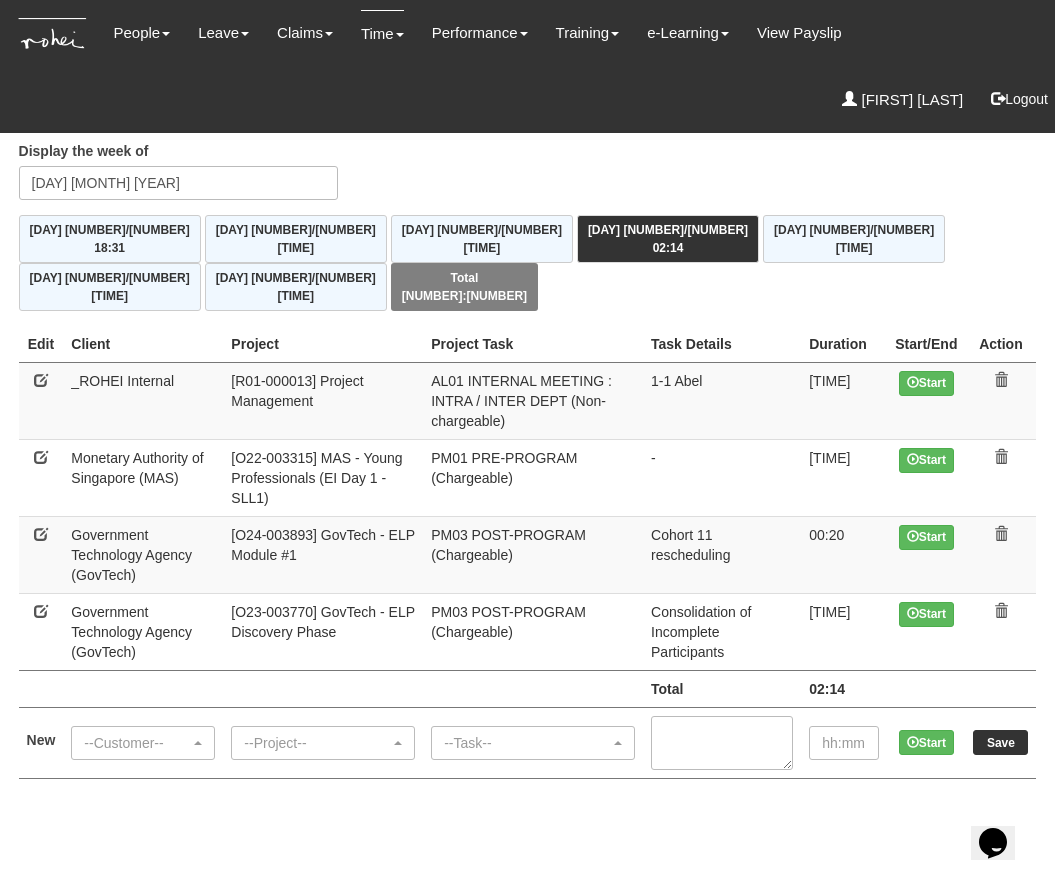 click on "Timesheets
Display the week of
Thursday 3 July 2025
Mon 30/6 18:31
Tue 1/7 04:52
Wed 2/7 04:22
Thu 3/7 02:14
Fri 4/7 00:00
Sat 5/7 00:00
Sun 6/7 00:00
Total 30:00
Edit
Client
Project
Project Task
Task Details
Start/End" at bounding box center [528, 437] 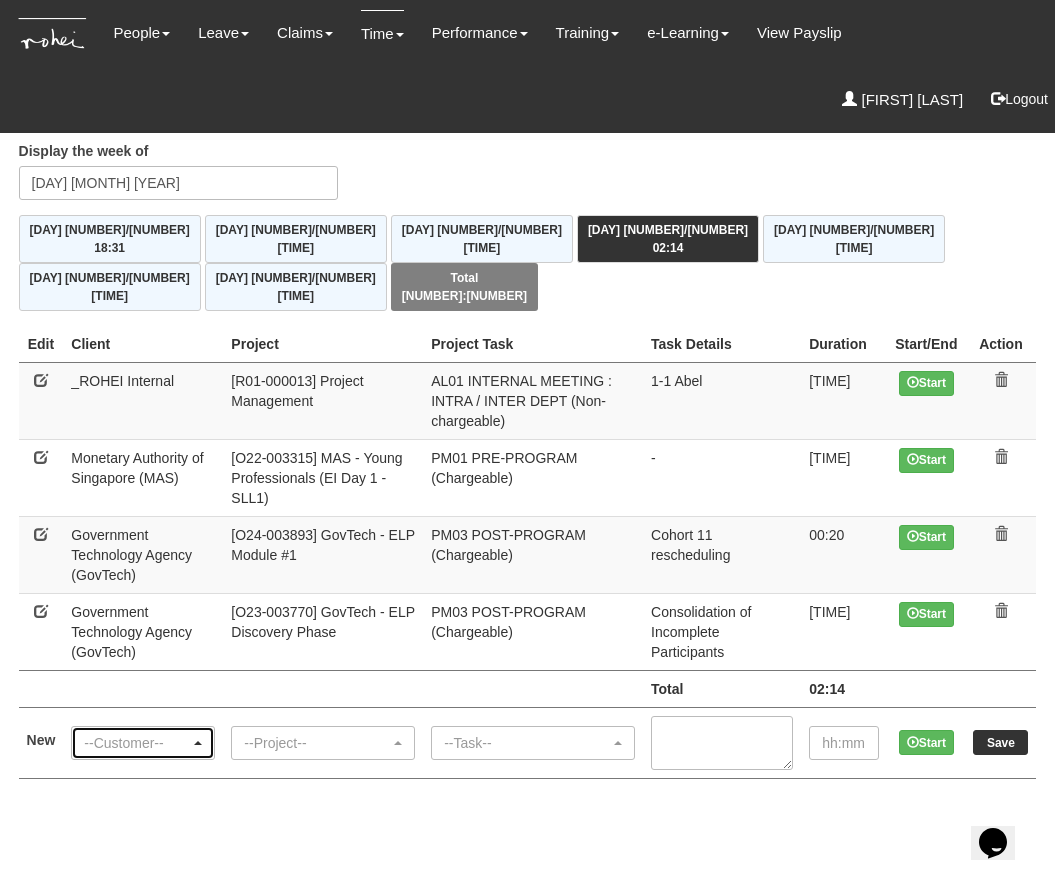 click on "--Customer--" at bounding box center [137, 743] 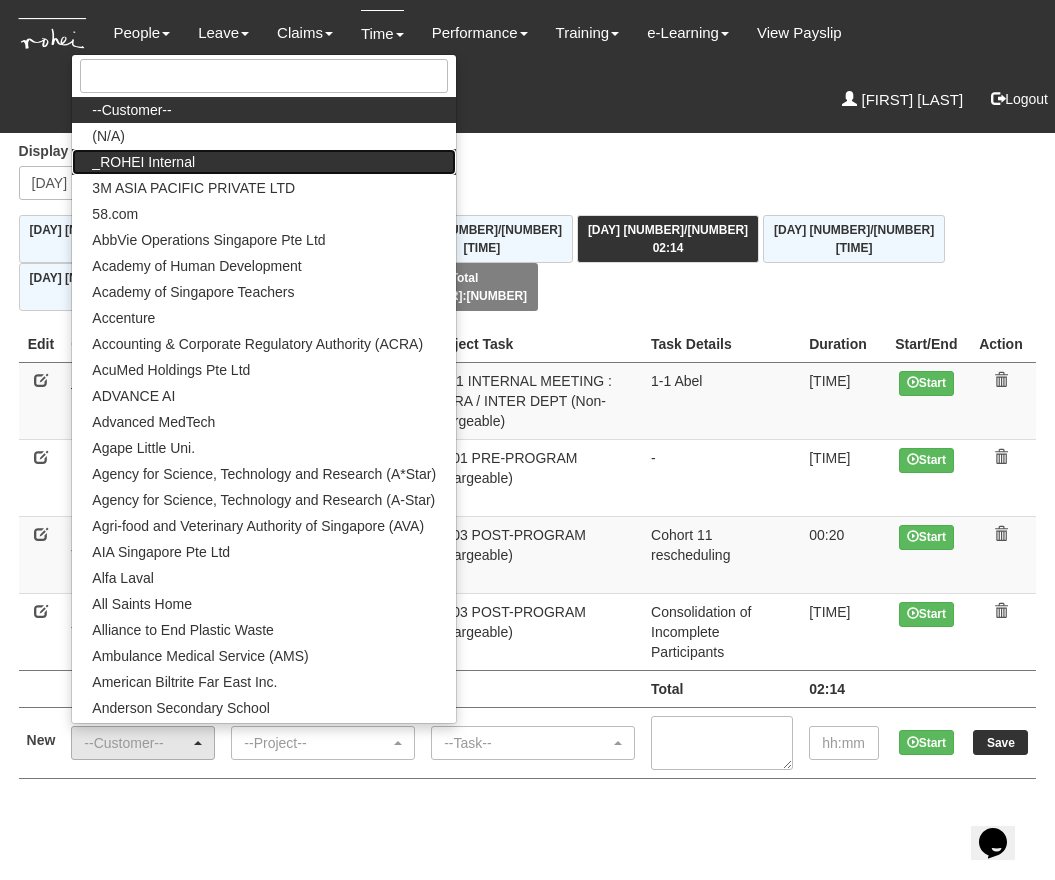 click on "_ROHEI Internal" at bounding box center (264, 110) 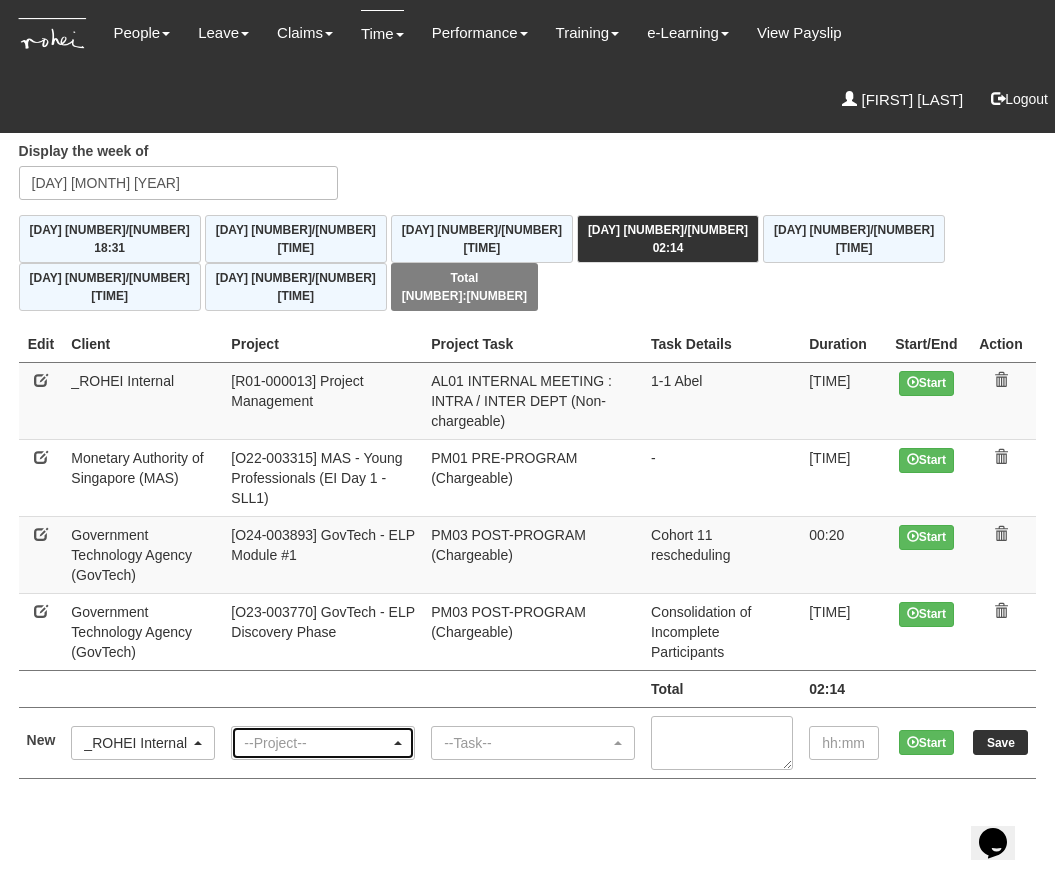 click on "--Project--" at bounding box center [317, 743] 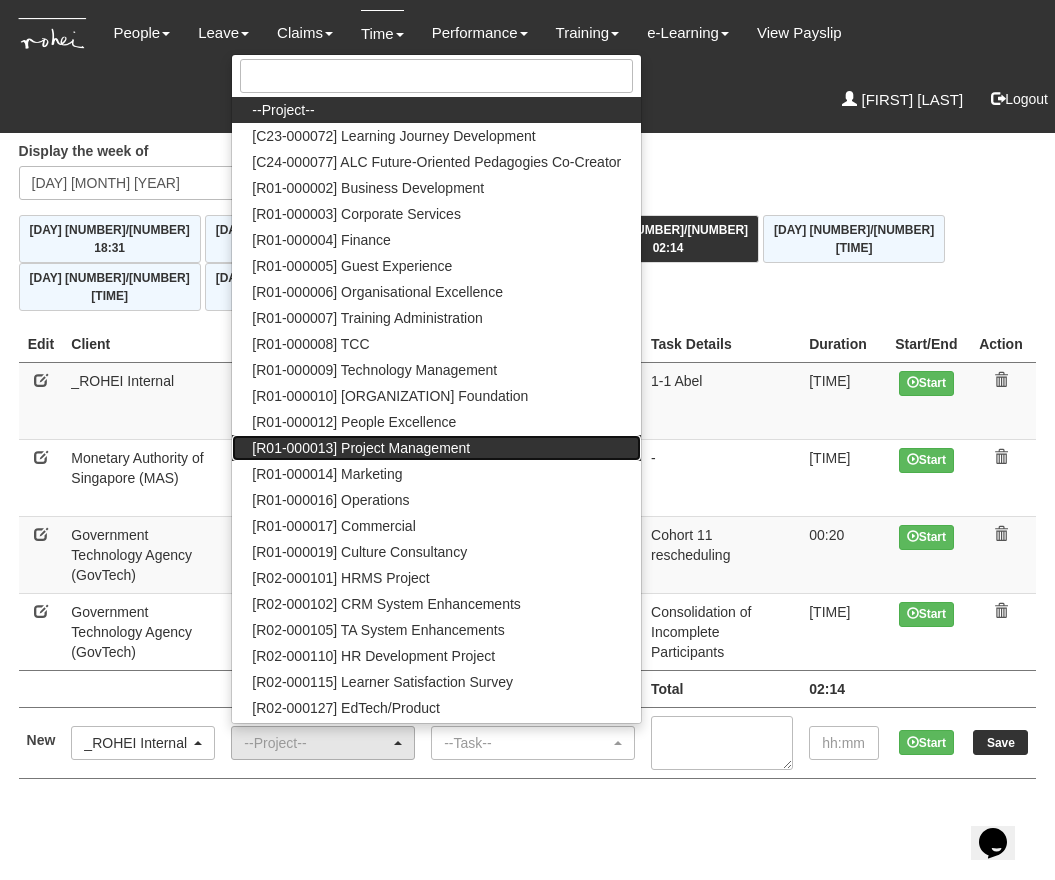 click on "[R01-000013] Project Management" at bounding box center [283, 110] 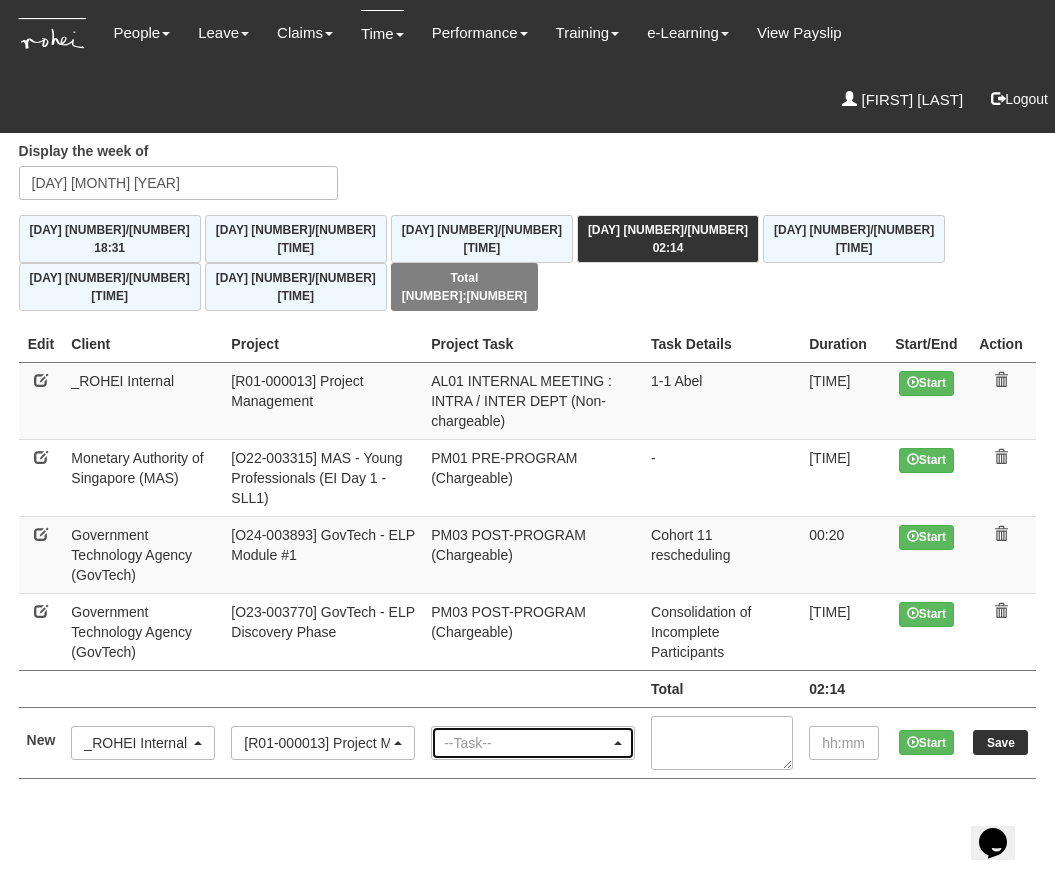 click on "--Task--" at bounding box center [533, 743] 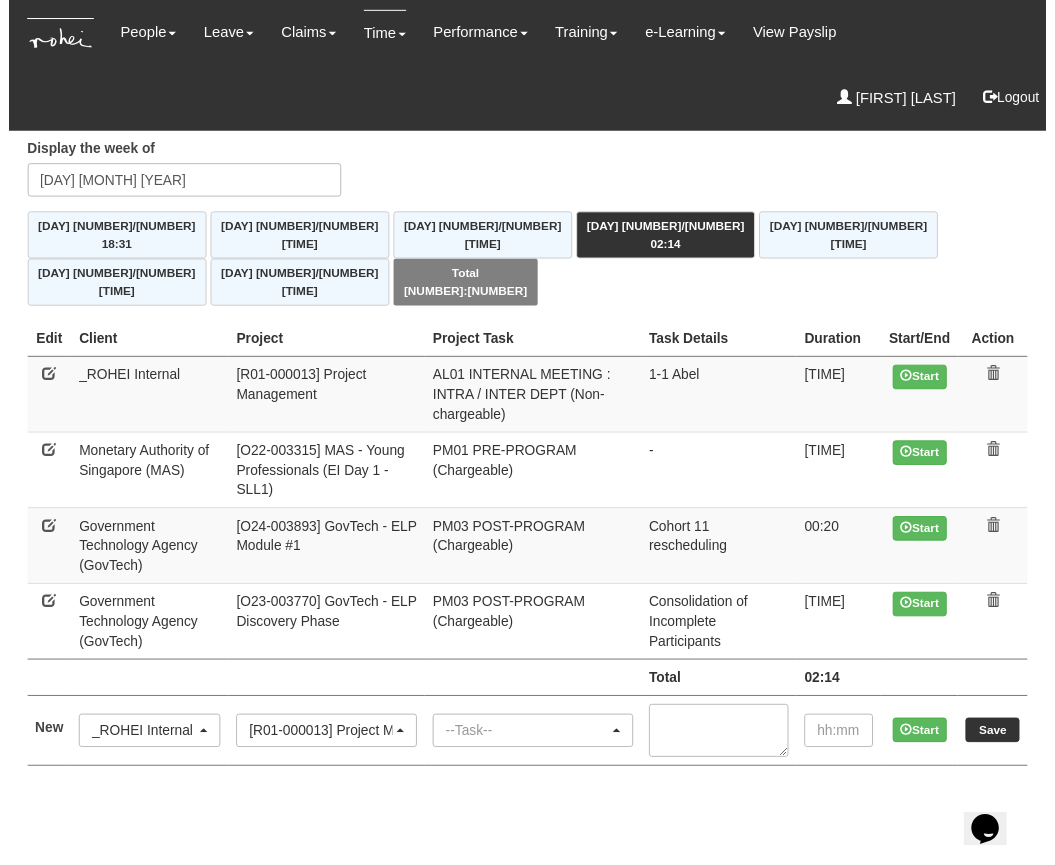 scroll, scrollTop: 0, scrollLeft: 166, axis: horizontal 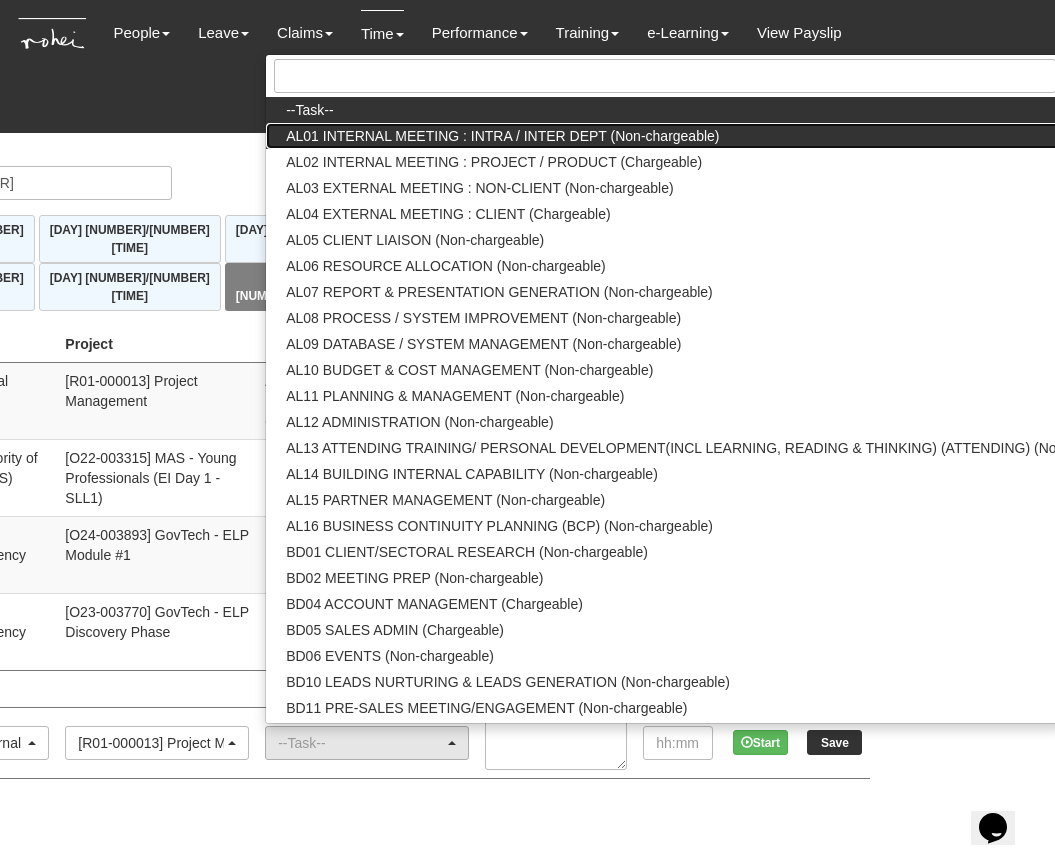 click on "AL01 INTERNAL MEETING : INTRA / INTER DEPT (Non-chargeable)" at bounding box center (309, 110) 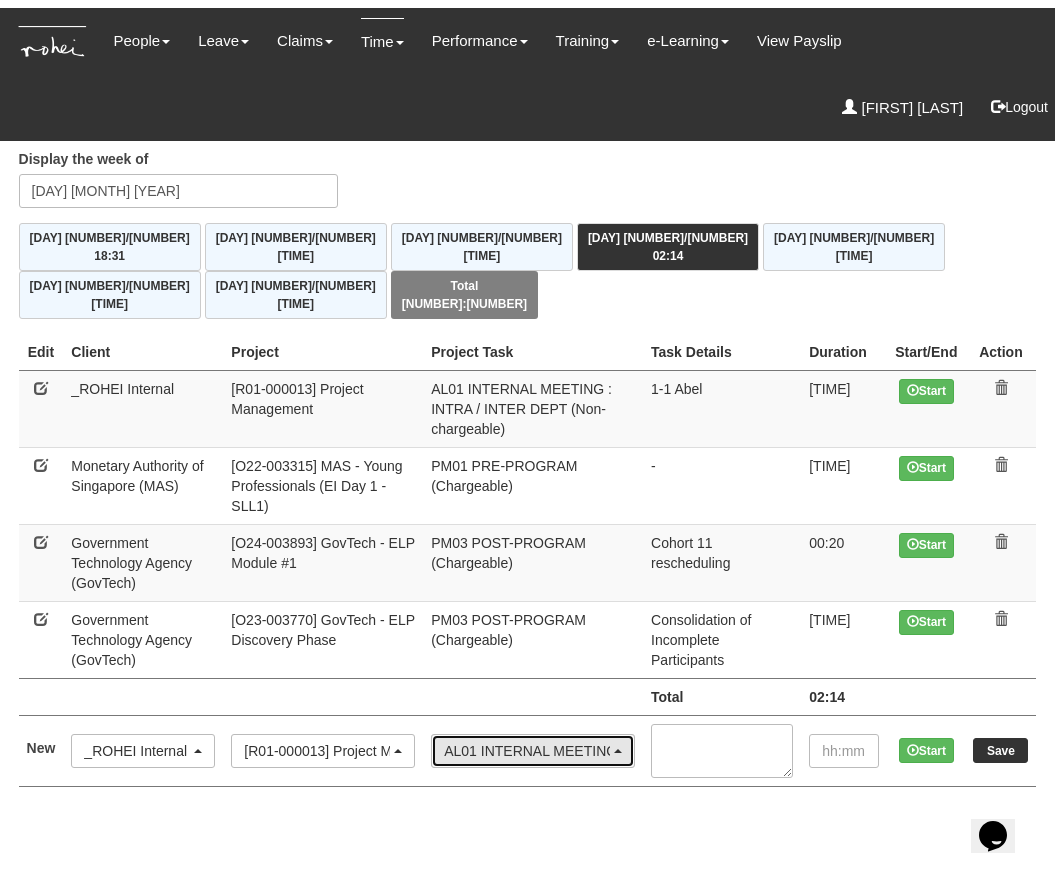 scroll, scrollTop: 0, scrollLeft: 0, axis: both 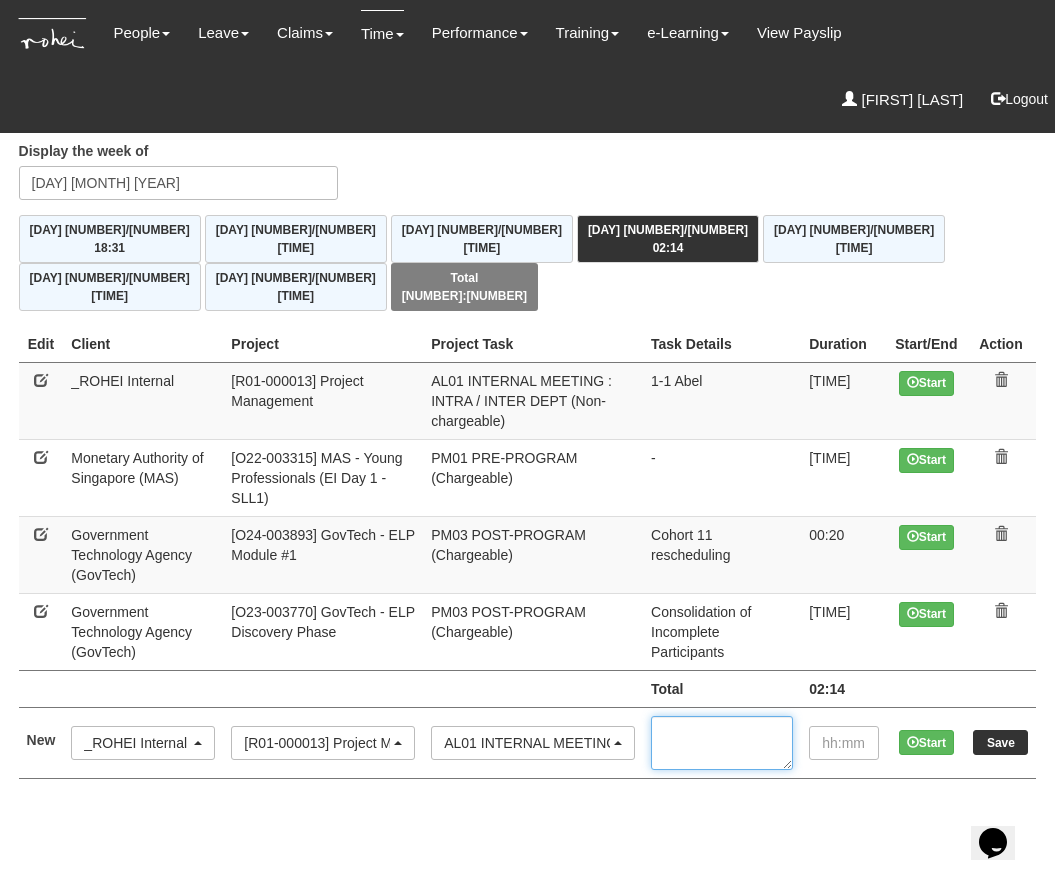 click at bounding box center [722, 743] 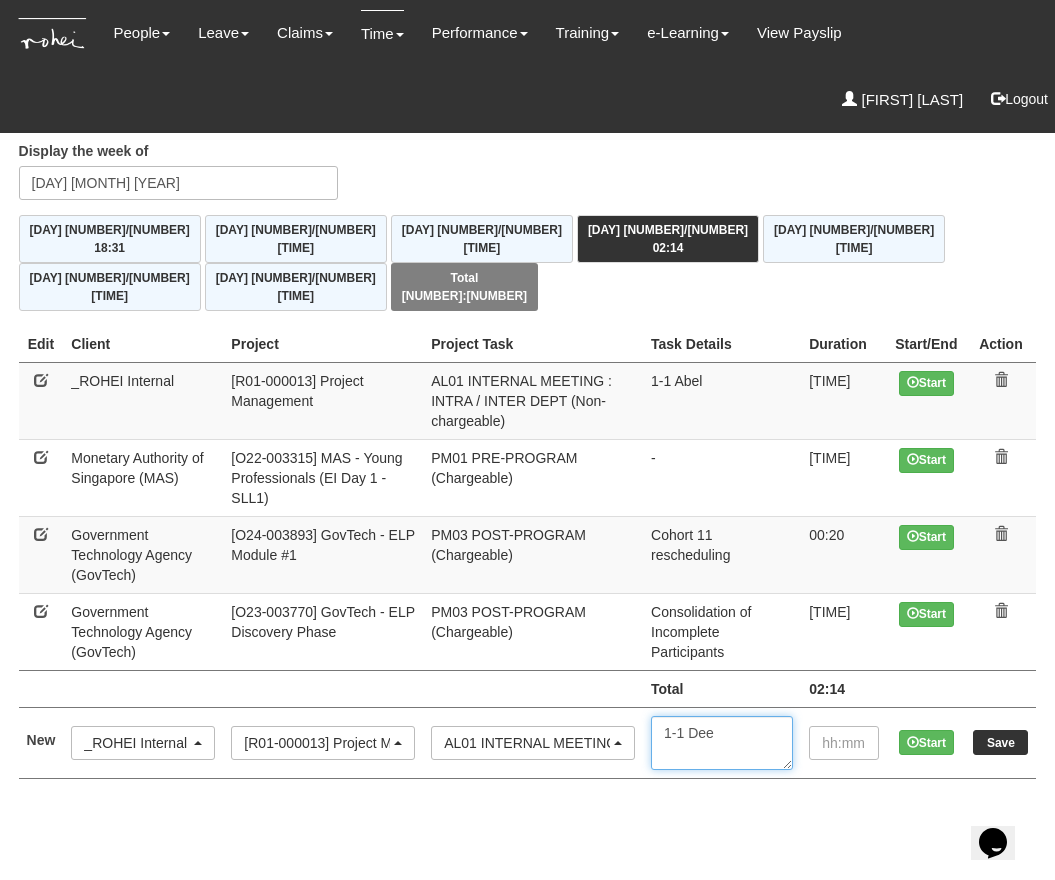 type on "1-1 [ADDRESS]" 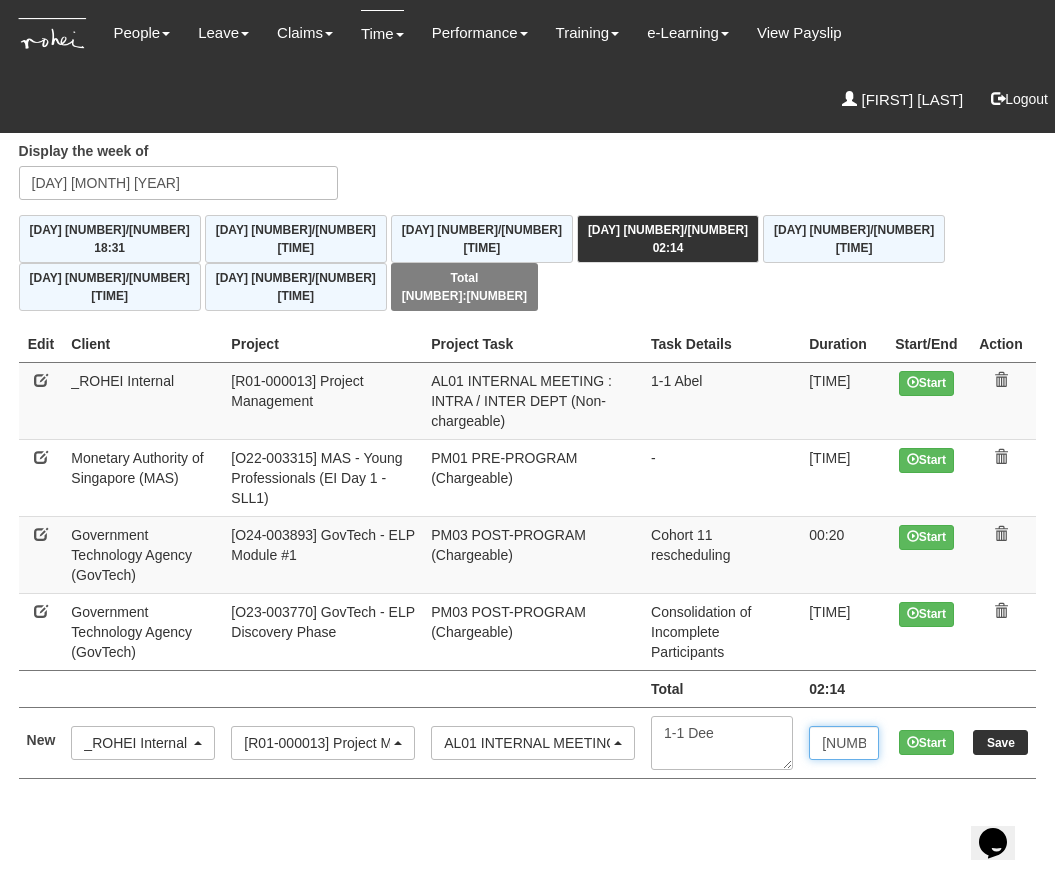 type on "00:30" 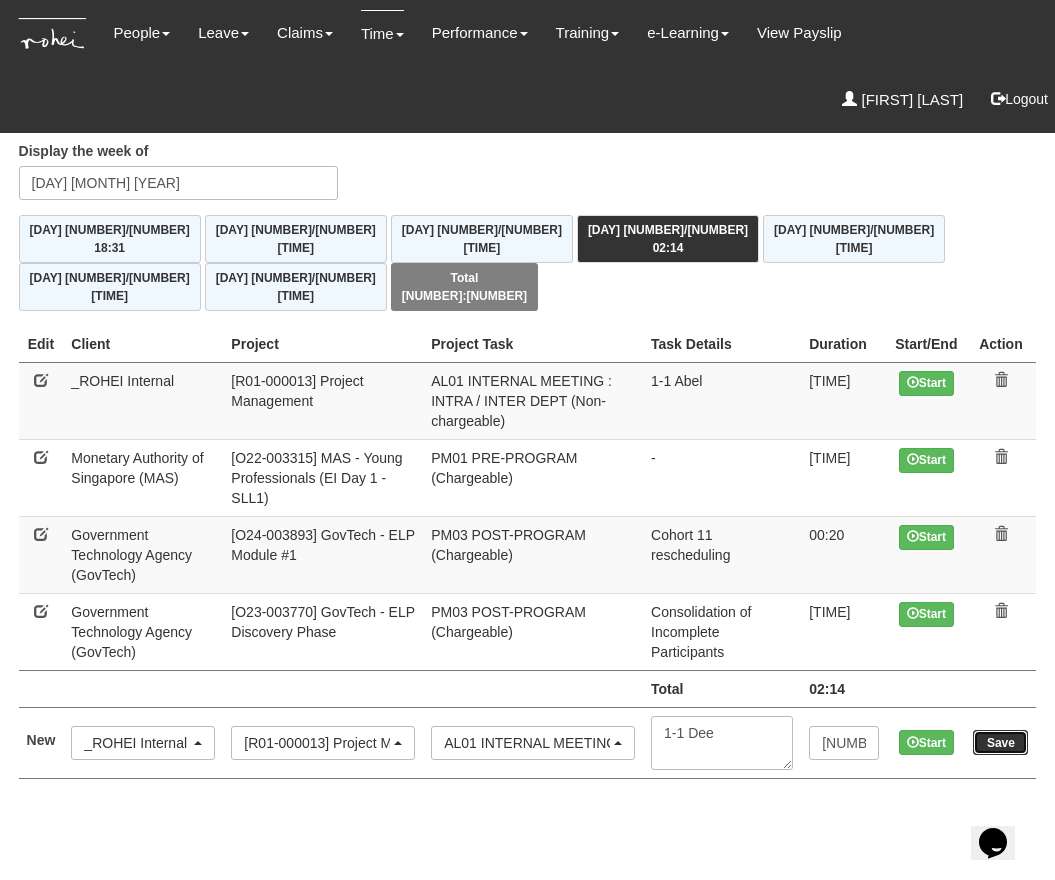 click on "Save" at bounding box center (1000, 742) 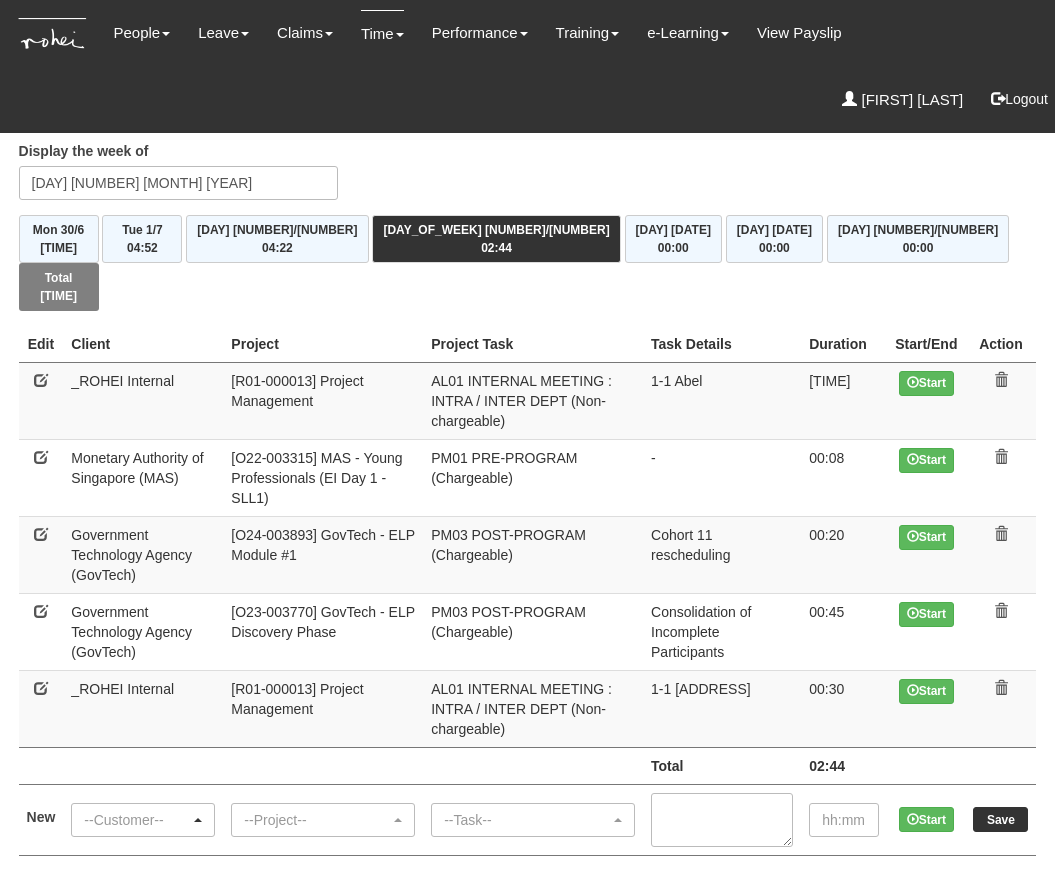 scroll, scrollTop: 0, scrollLeft: 0, axis: both 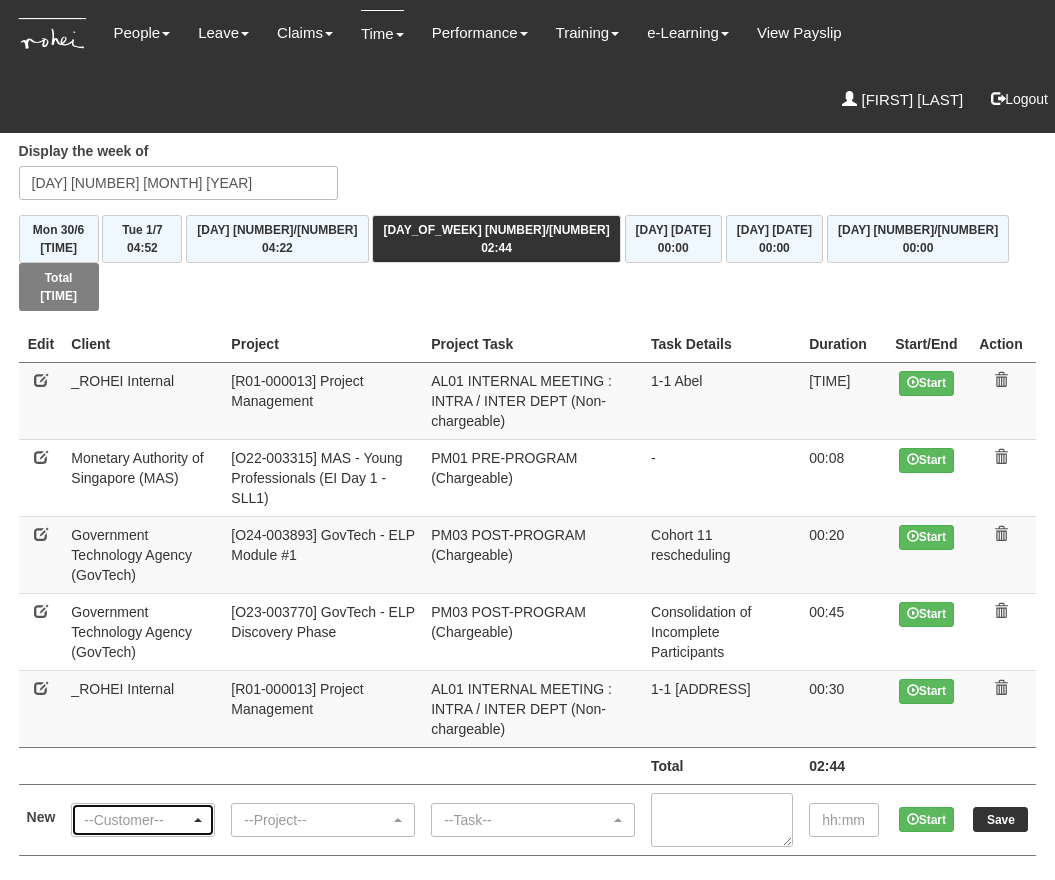 click on "--Customer--" at bounding box center (137, 820) 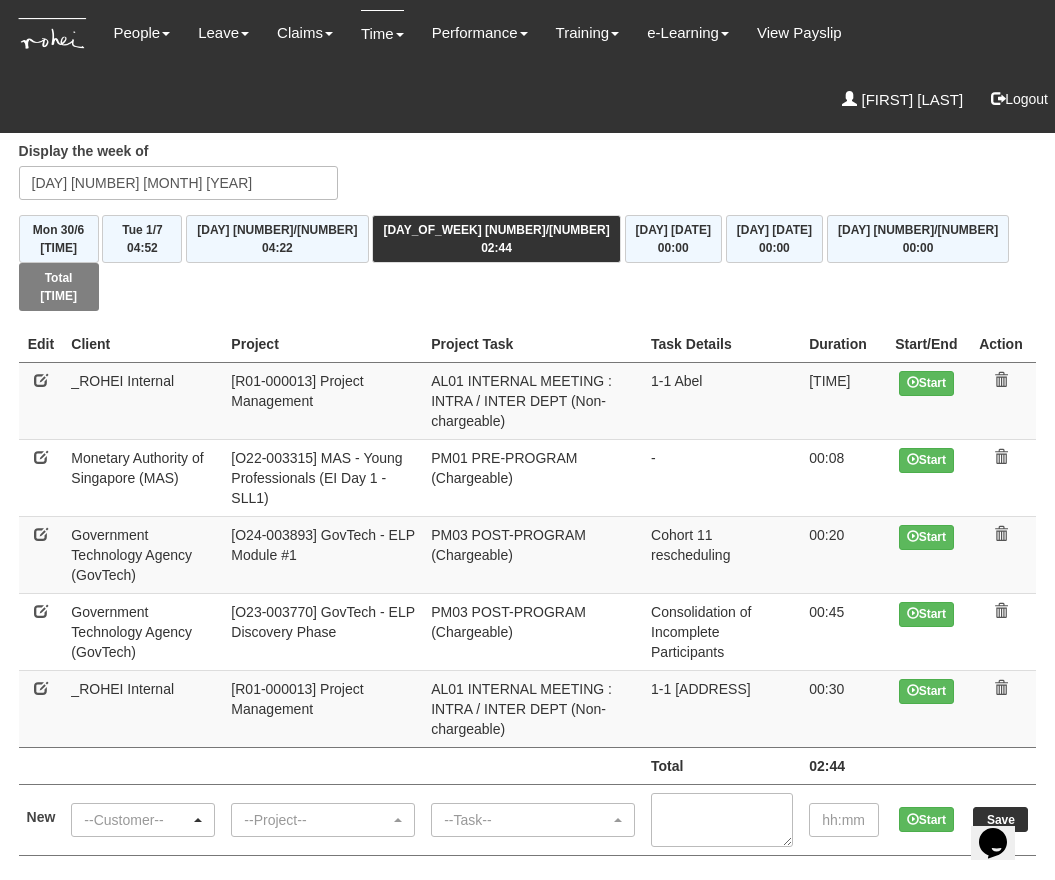 scroll, scrollTop: 0, scrollLeft: 0, axis: both 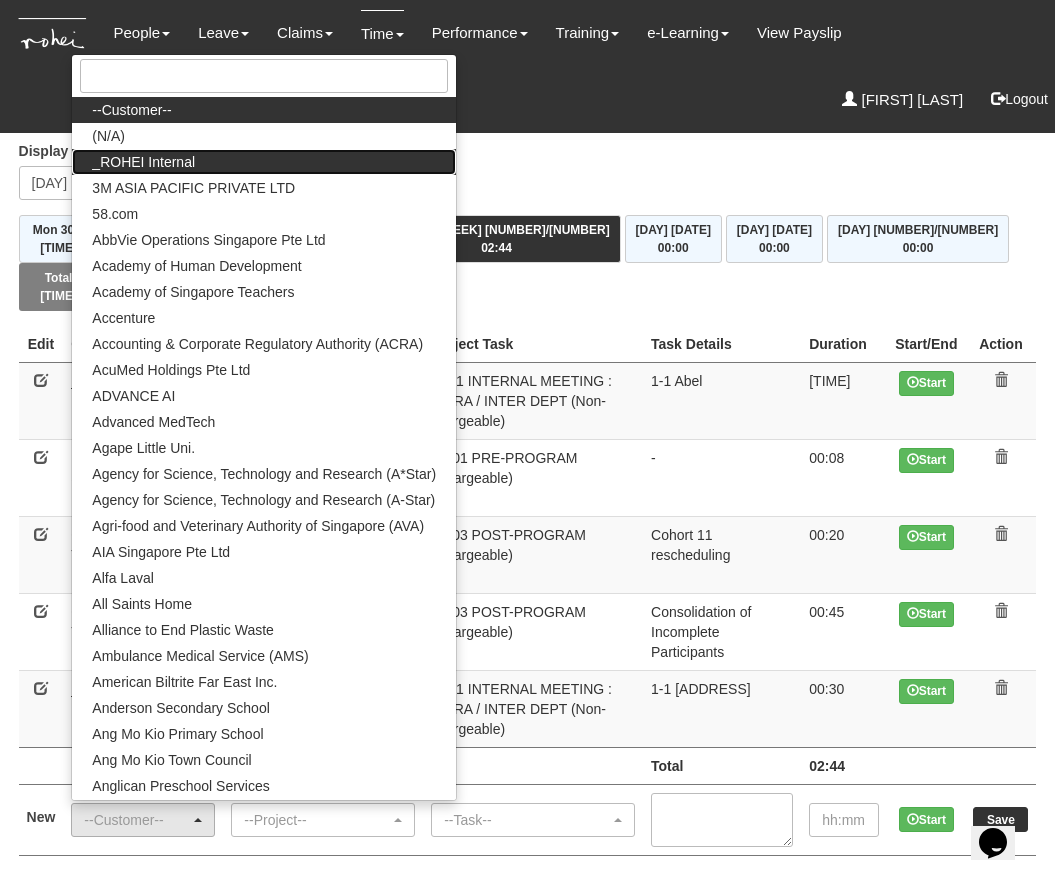click on "_ROHEI Internal" at bounding box center (264, 110) 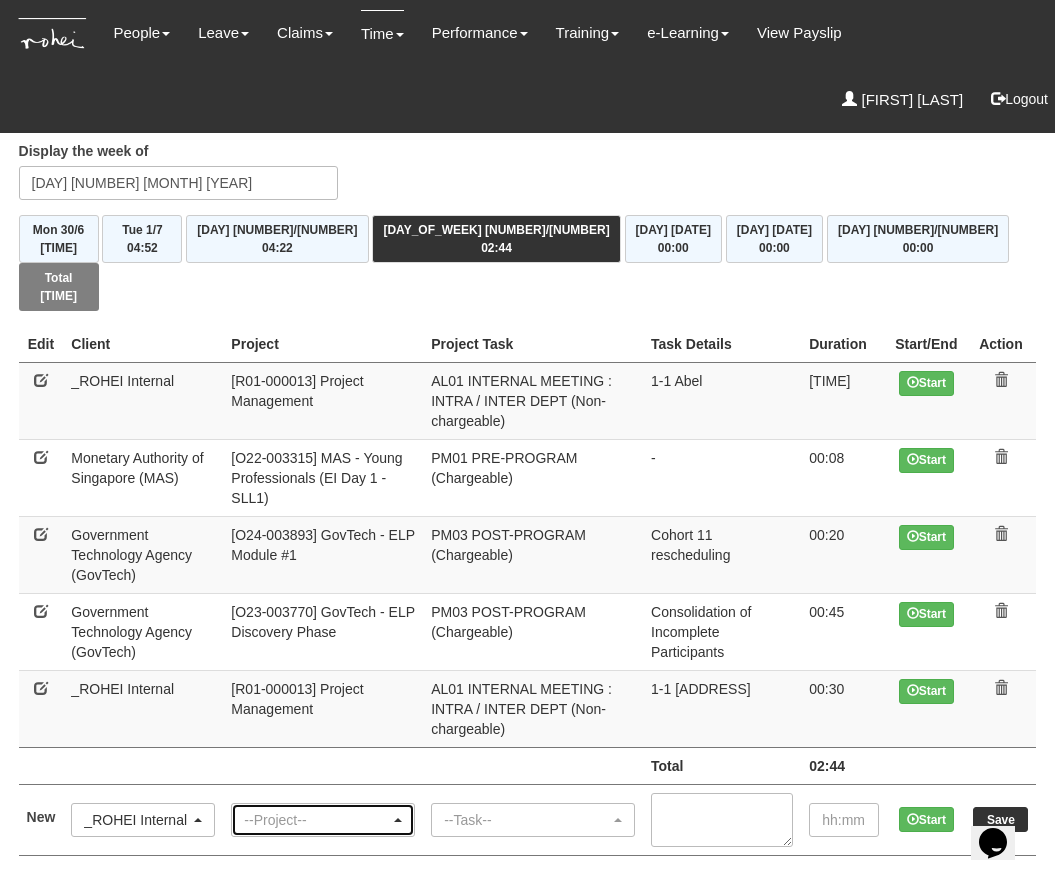 click on "--Project--" at bounding box center (317, 820) 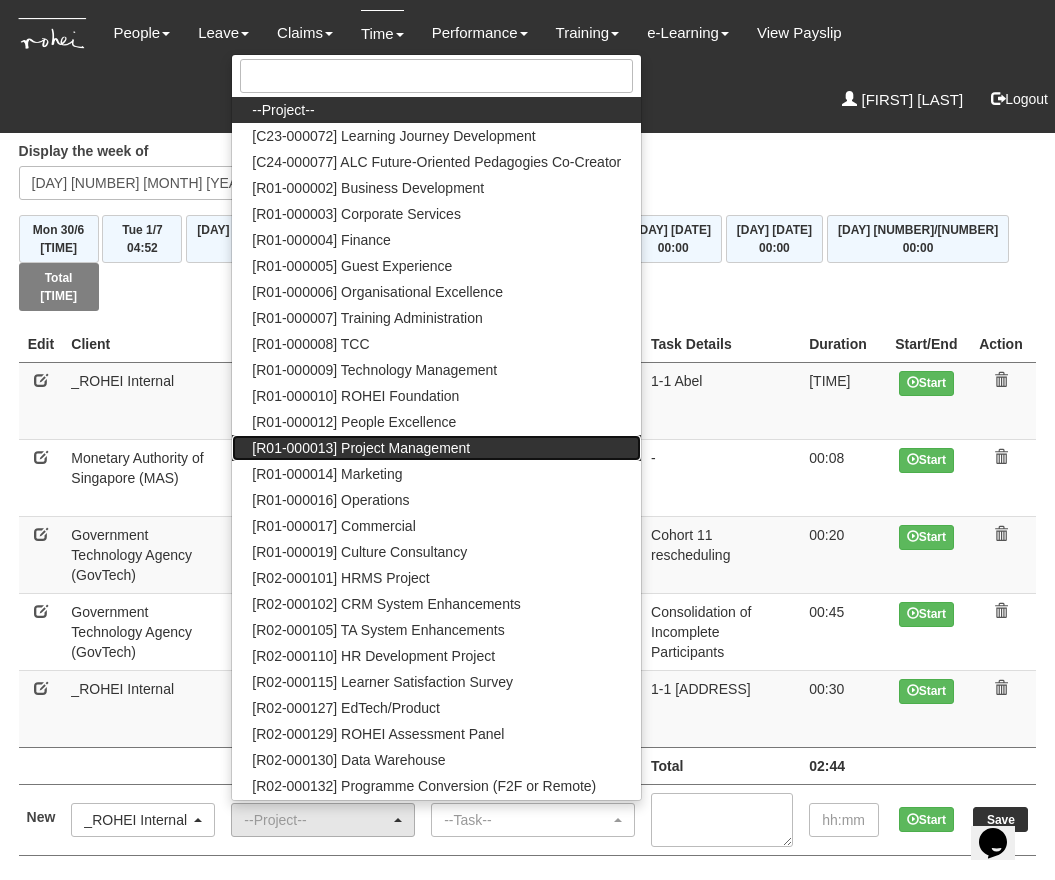 click on "[R01-000013] Project Management" at bounding box center [283, 110] 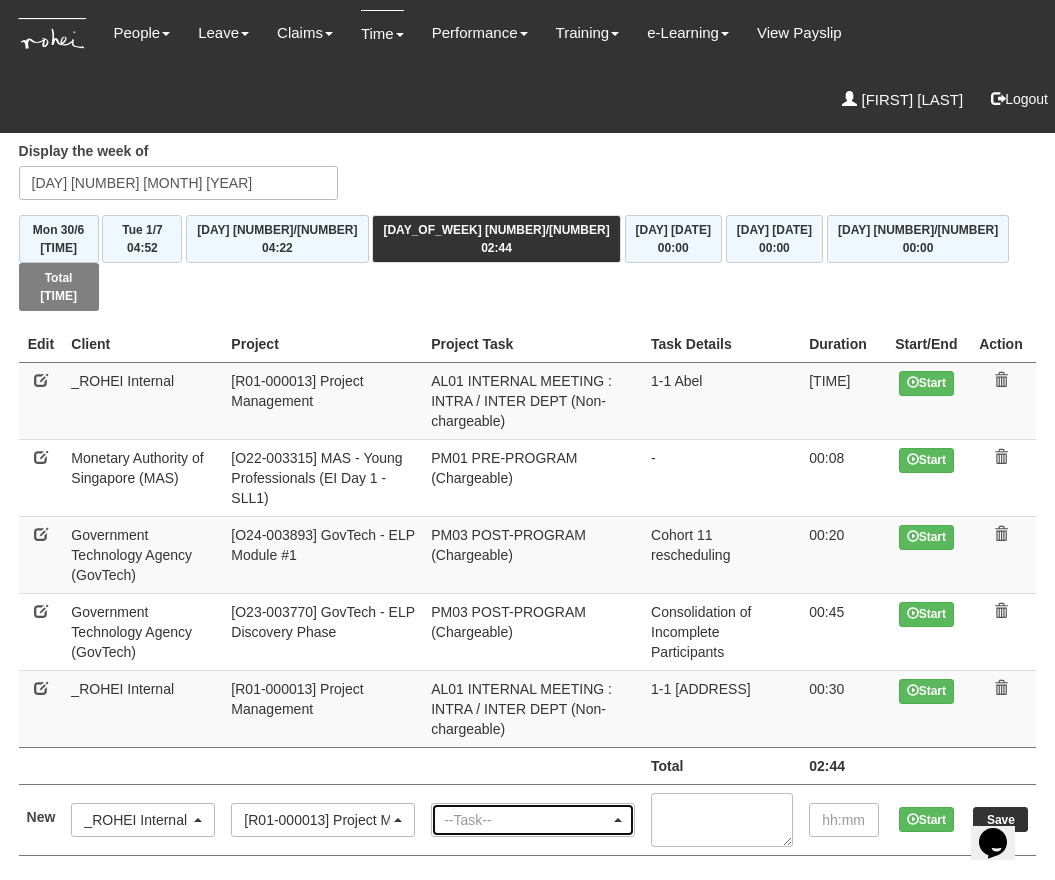 click on "--Task--" at bounding box center [533, 820] 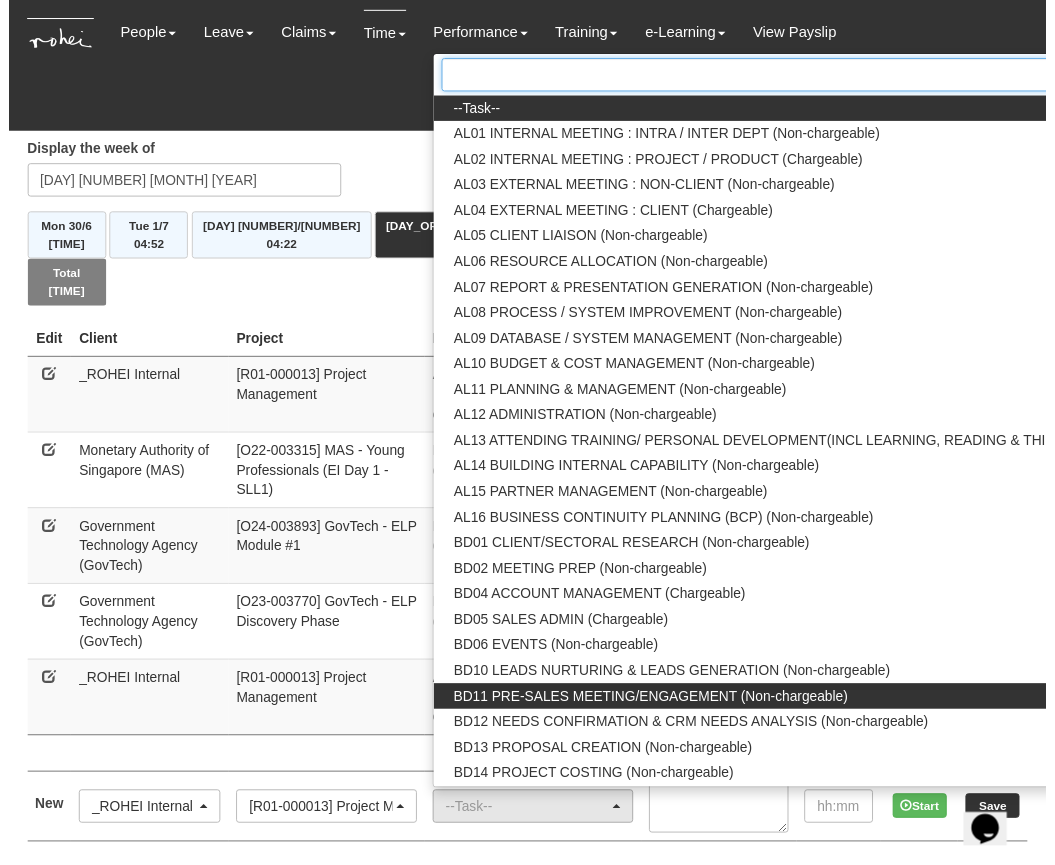 scroll, scrollTop: 0, scrollLeft: 166, axis: horizontal 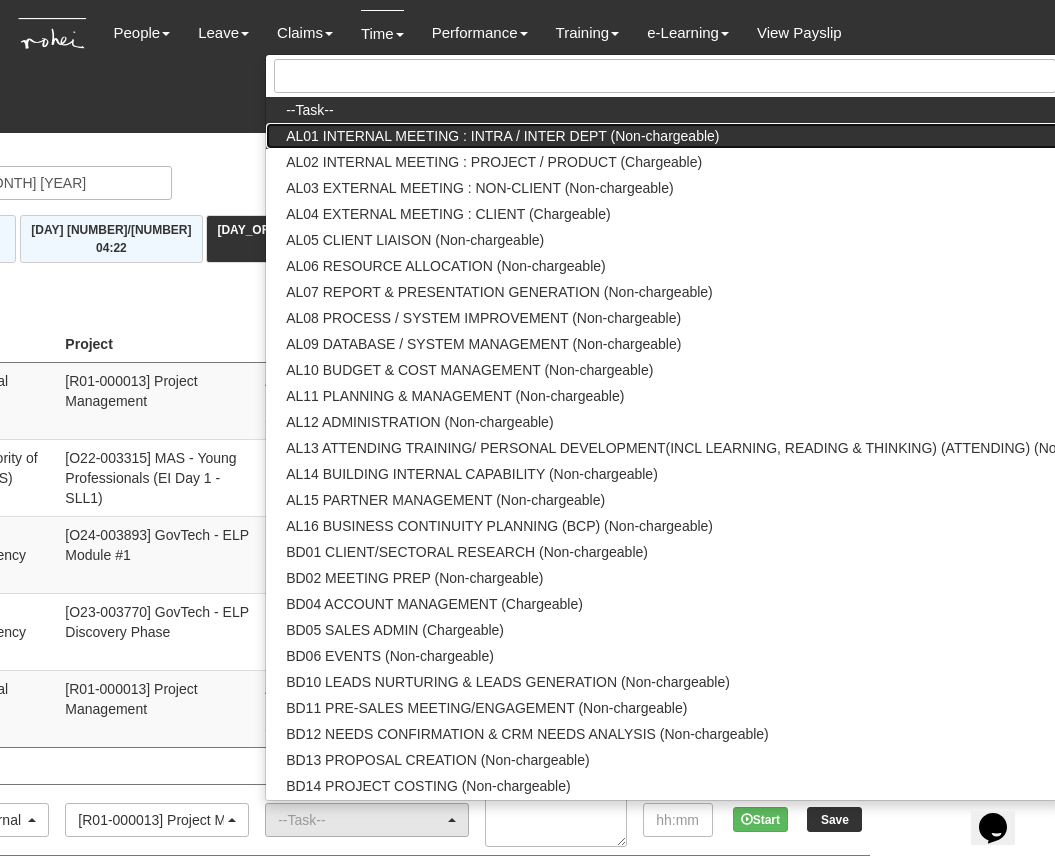 click on "AL01 INTERNAL MEETING : INTRA / INTER DEPT (Non-chargeable)" at bounding box center [309, 110] 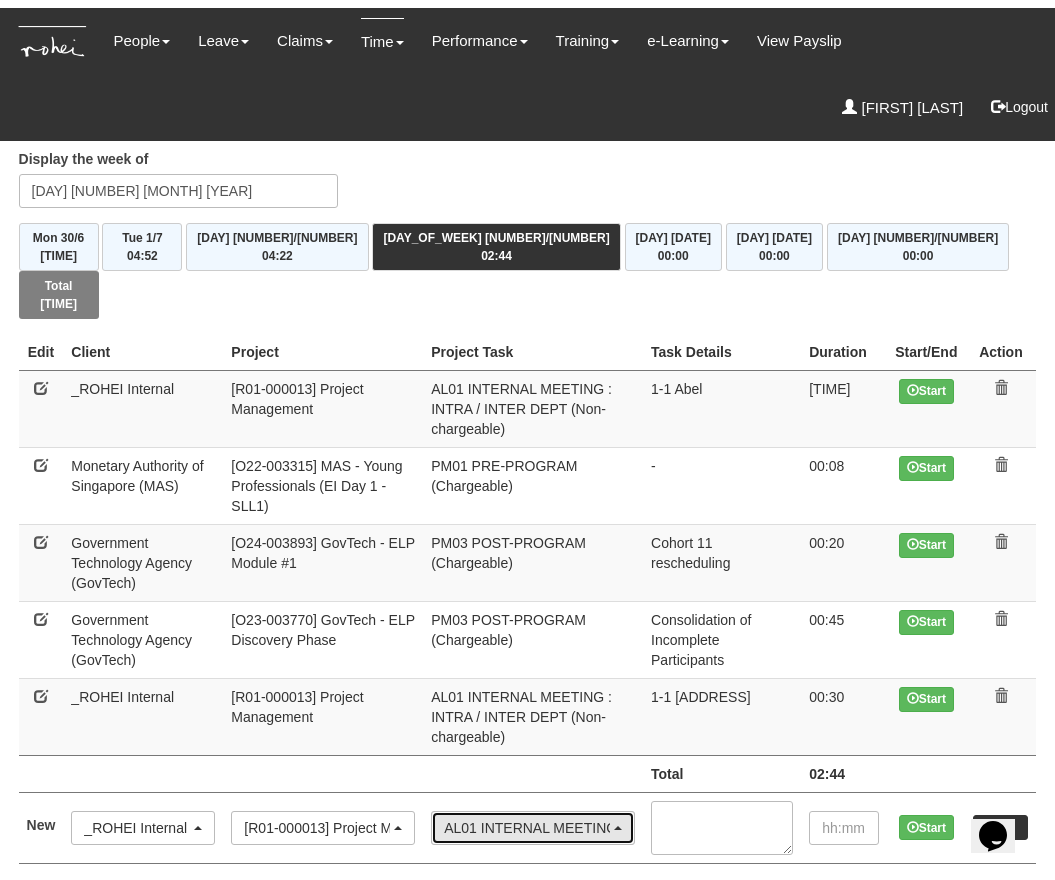 scroll, scrollTop: 0, scrollLeft: 0, axis: both 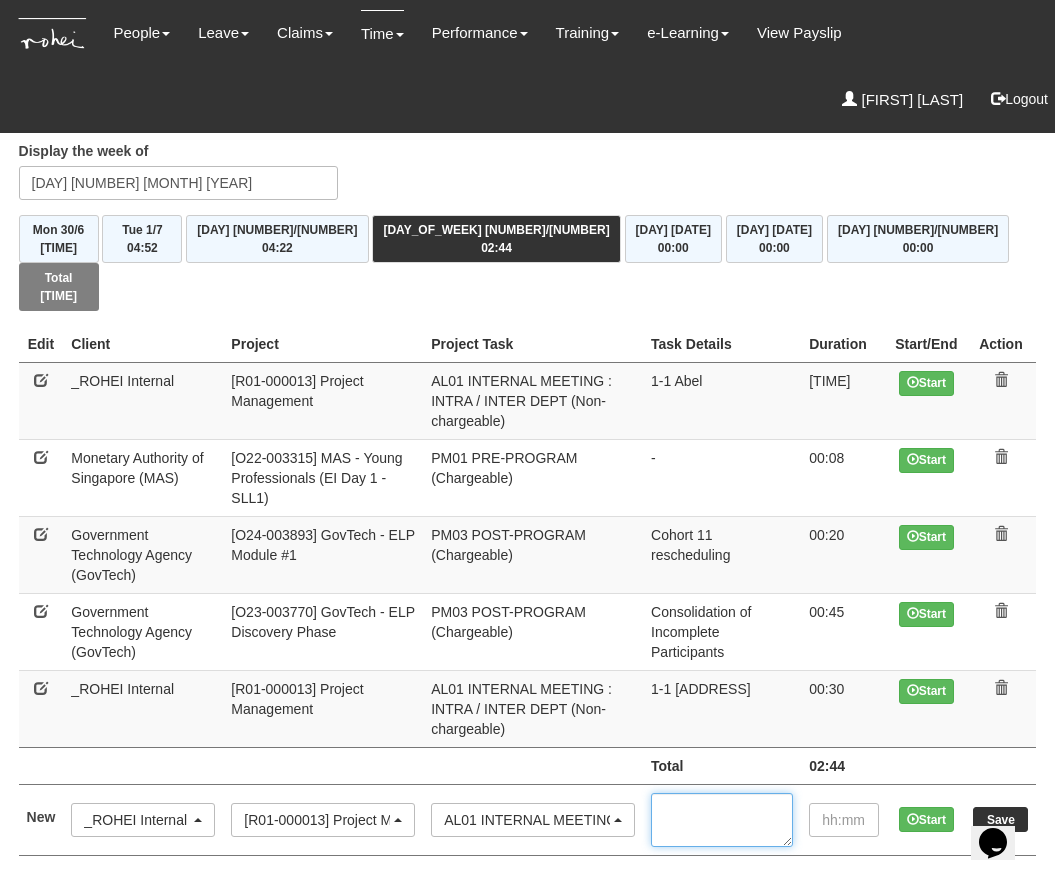 click at bounding box center (722, 820) 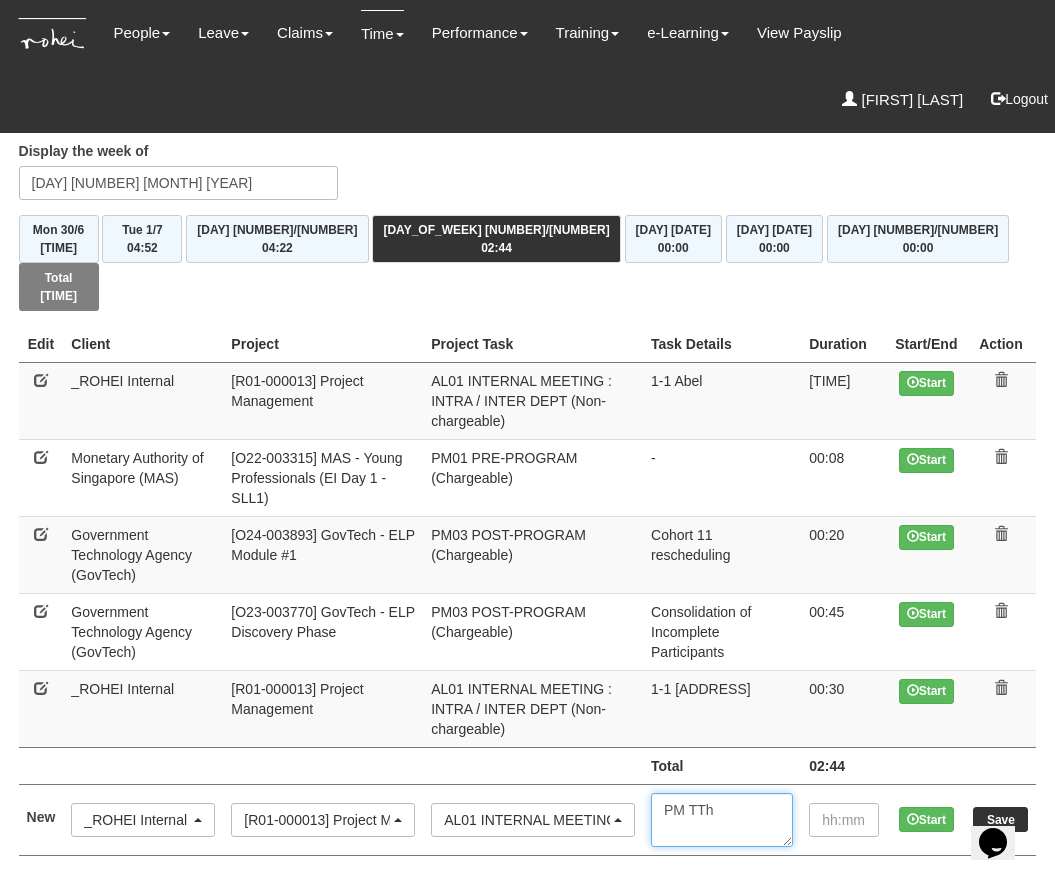 type on "PM TTh" 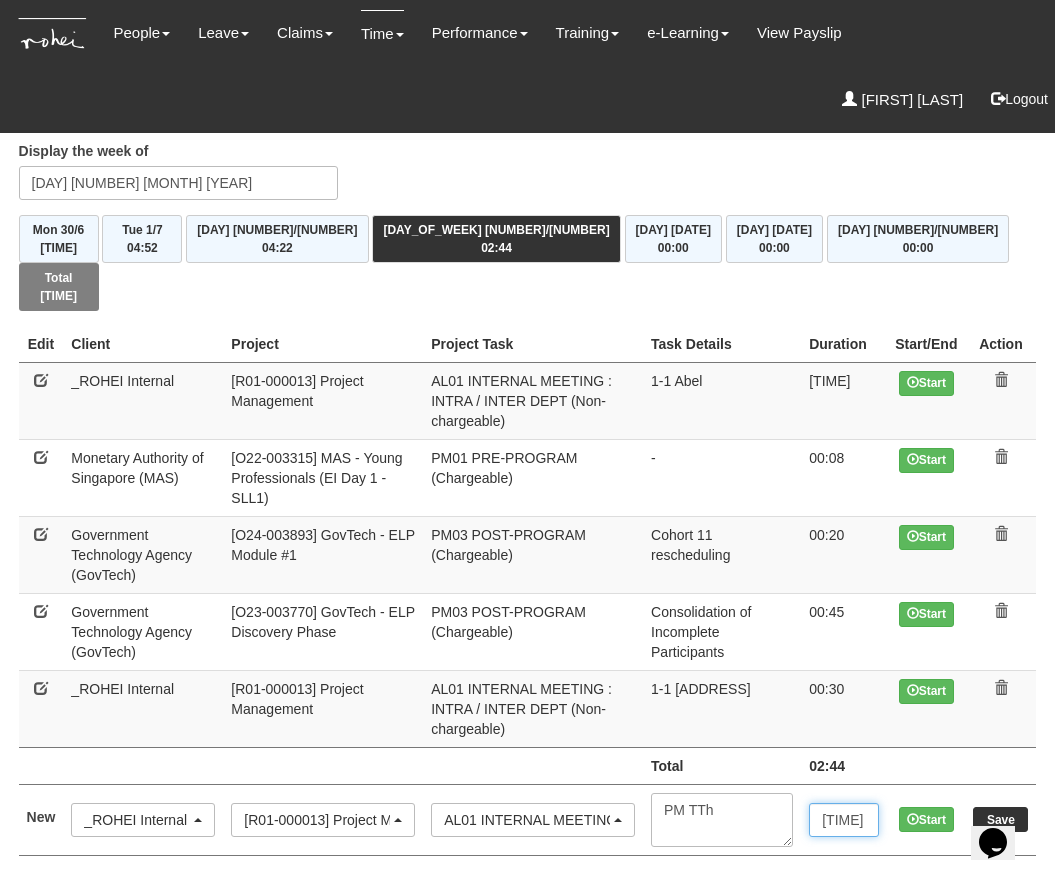 type on "[TIME]" 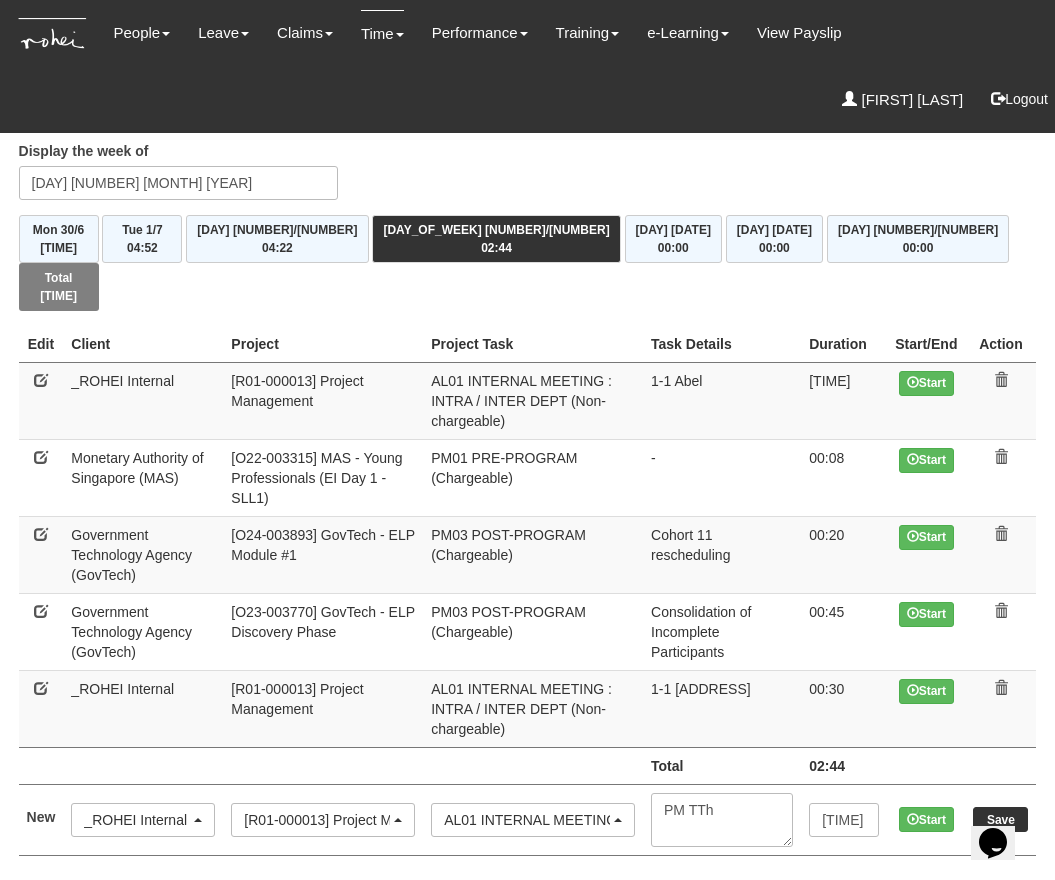 click on "Save" at bounding box center [1000, 819] 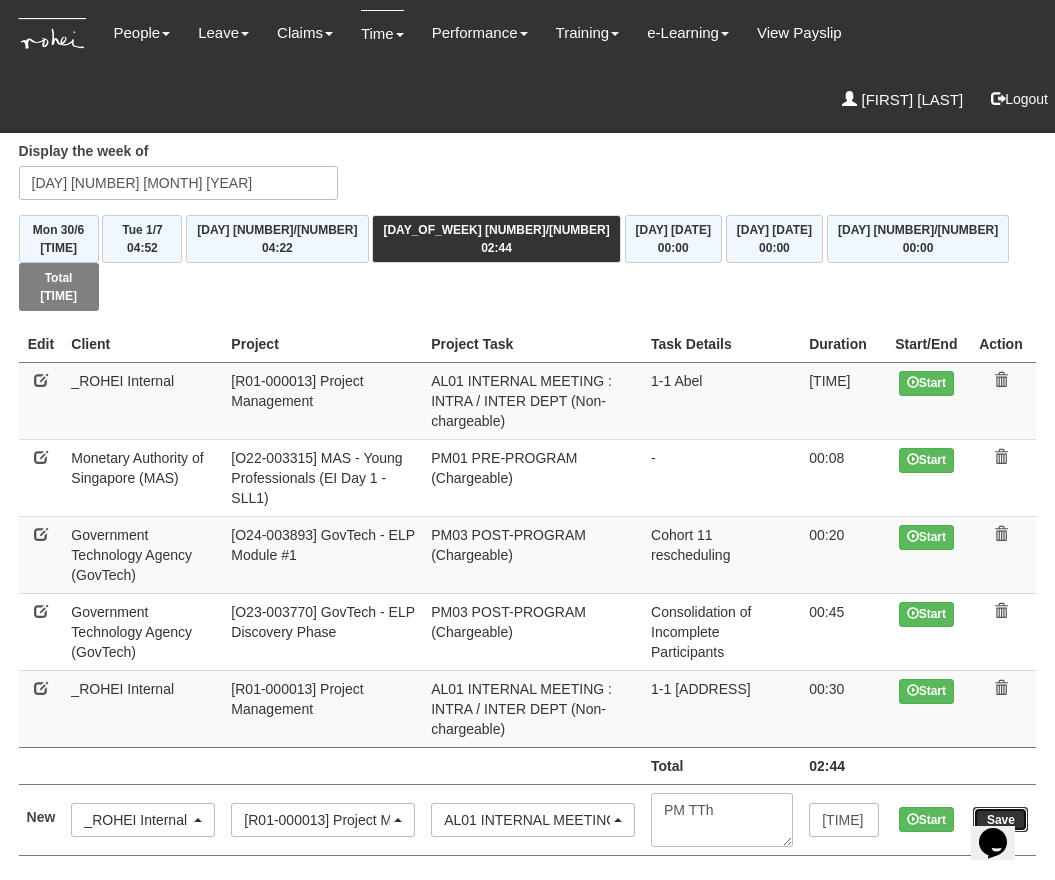 click on "Save" at bounding box center (1000, 819) 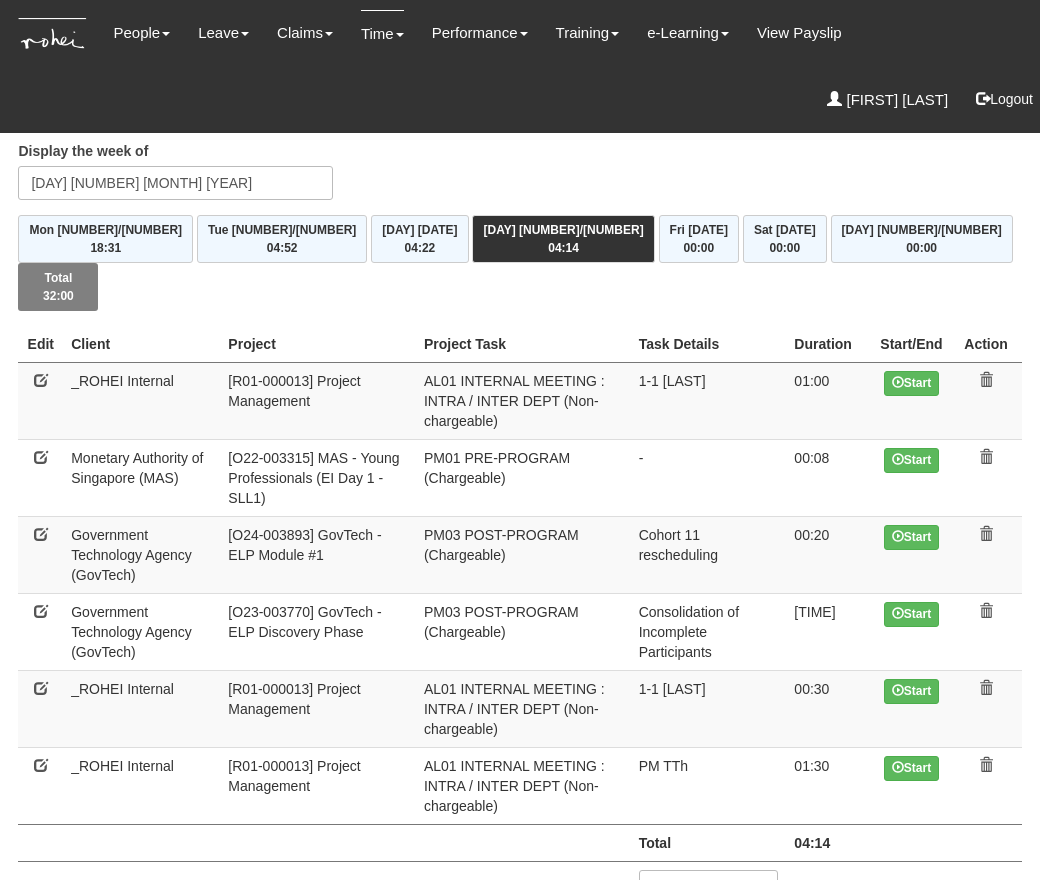 scroll, scrollTop: 0, scrollLeft: 0, axis: both 